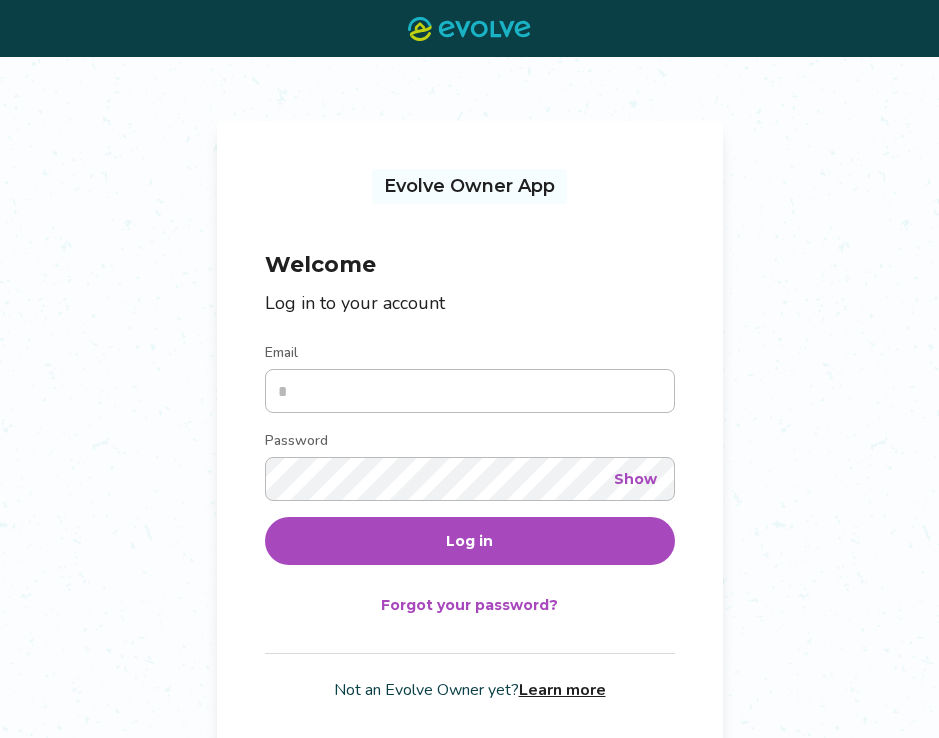 scroll, scrollTop: 0, scrollLeft: 0, axis: both 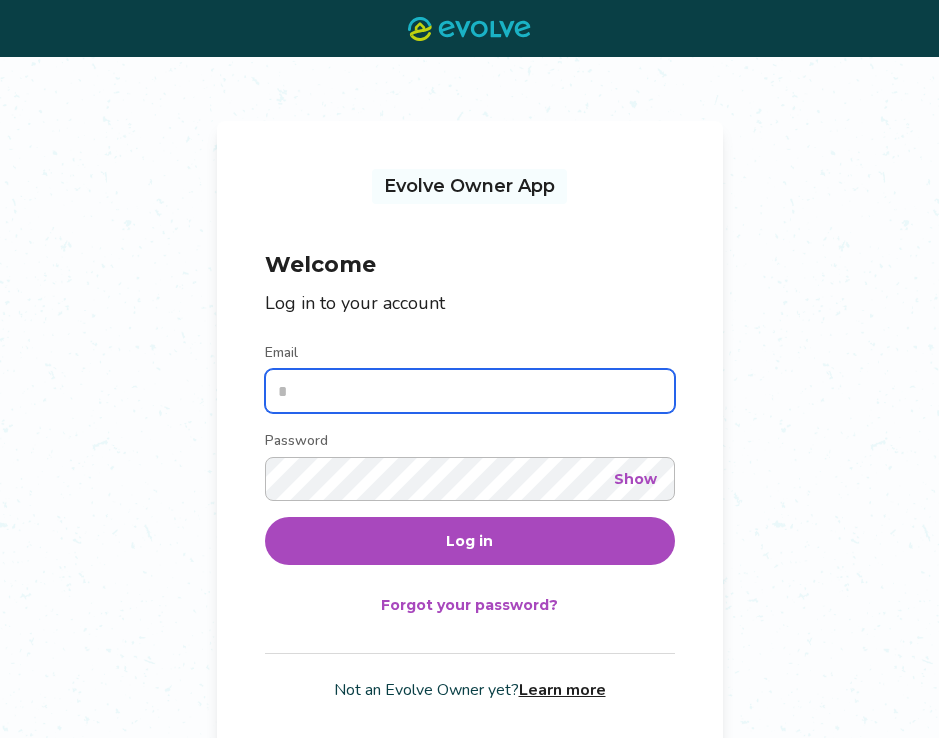 type on "**********" 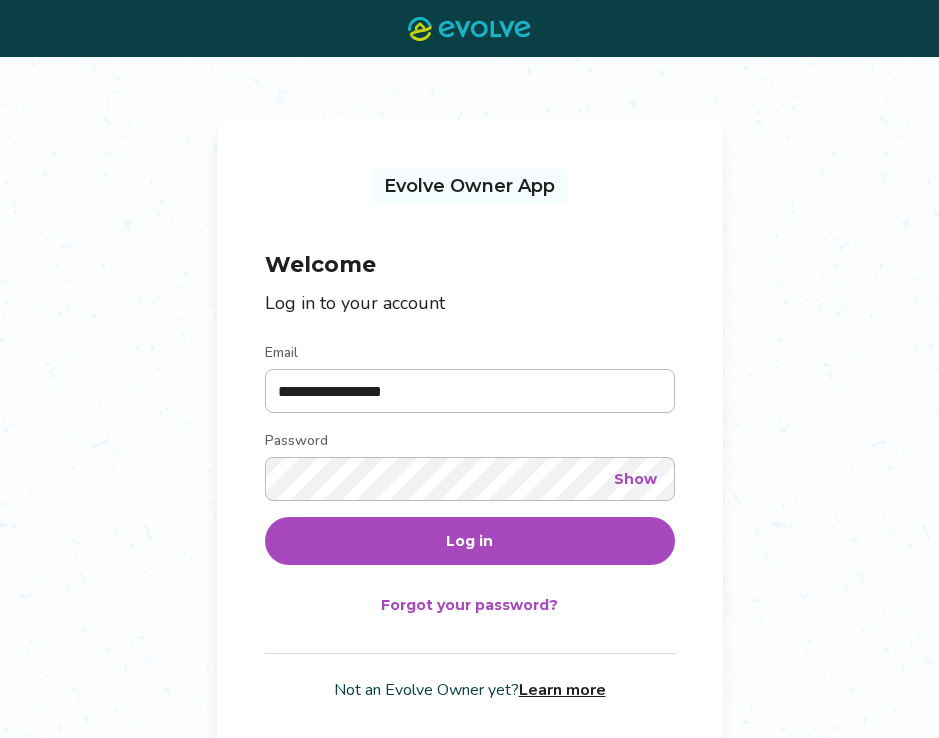 click on "Log in" at bounding box center (469, 541) 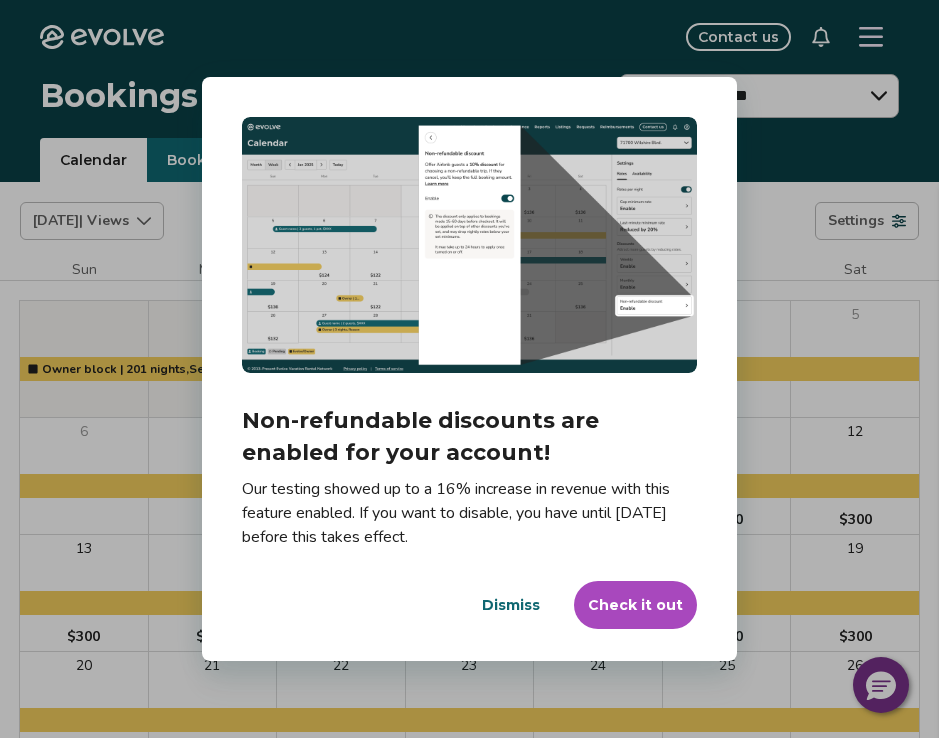 click on "Dialog Non-refundable discounts are enabled for your account! Our testing showed up to a 16% increase in revenue with this feature enabled. If you want to disable, you have until [DATE] before this takes effect. Dismiss Check it out" at bounding box center [469, 369] 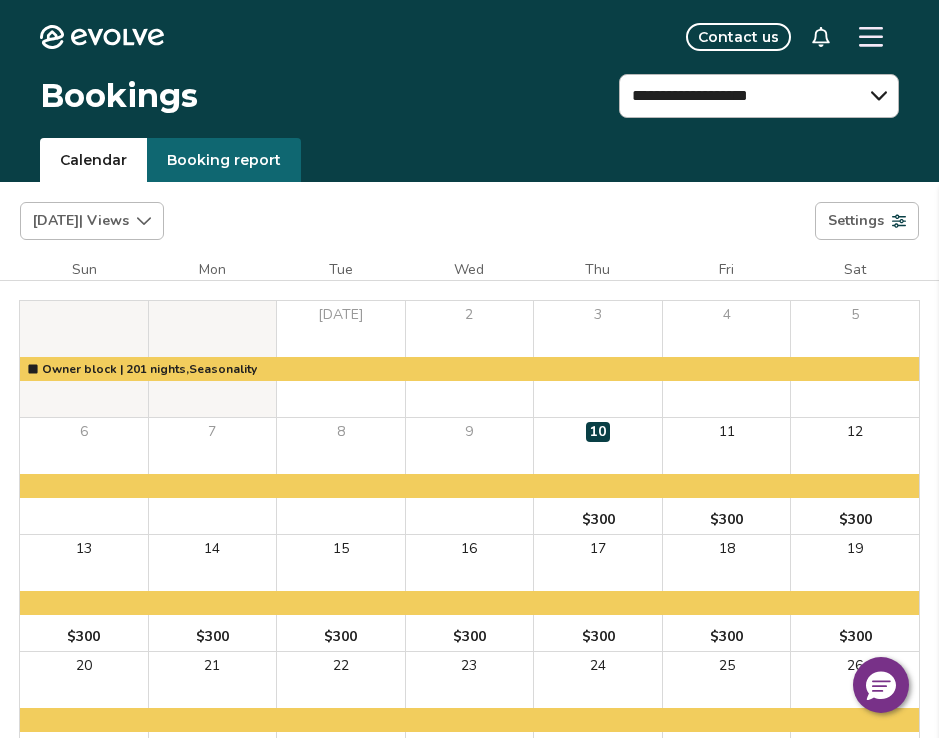 click 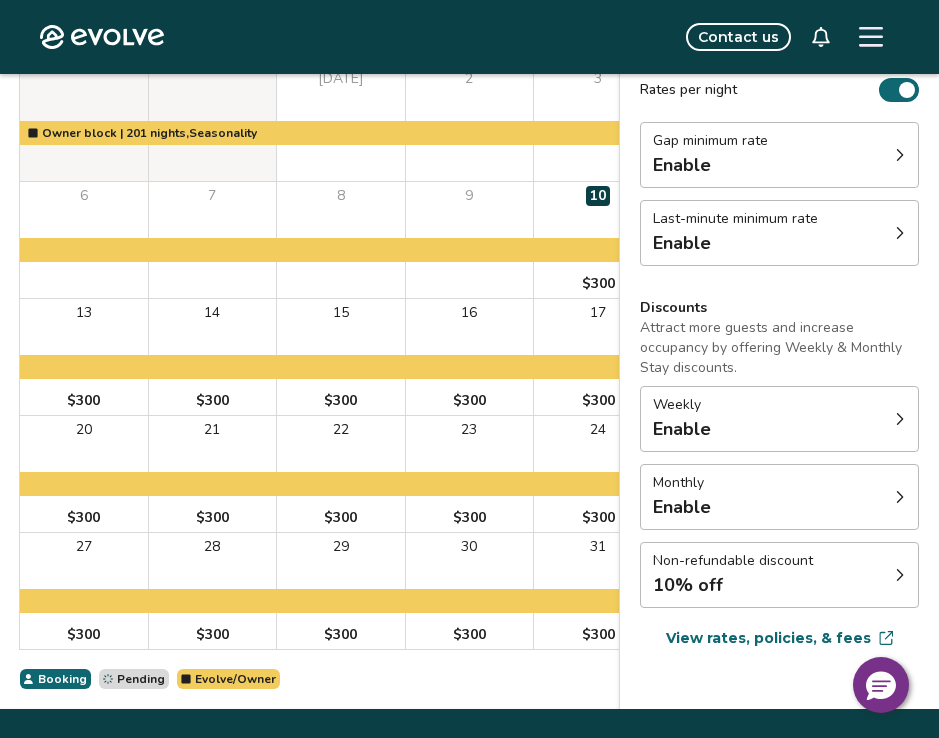 scroll, scrollTop: 237, scrollLeft: 0, axis: vertical 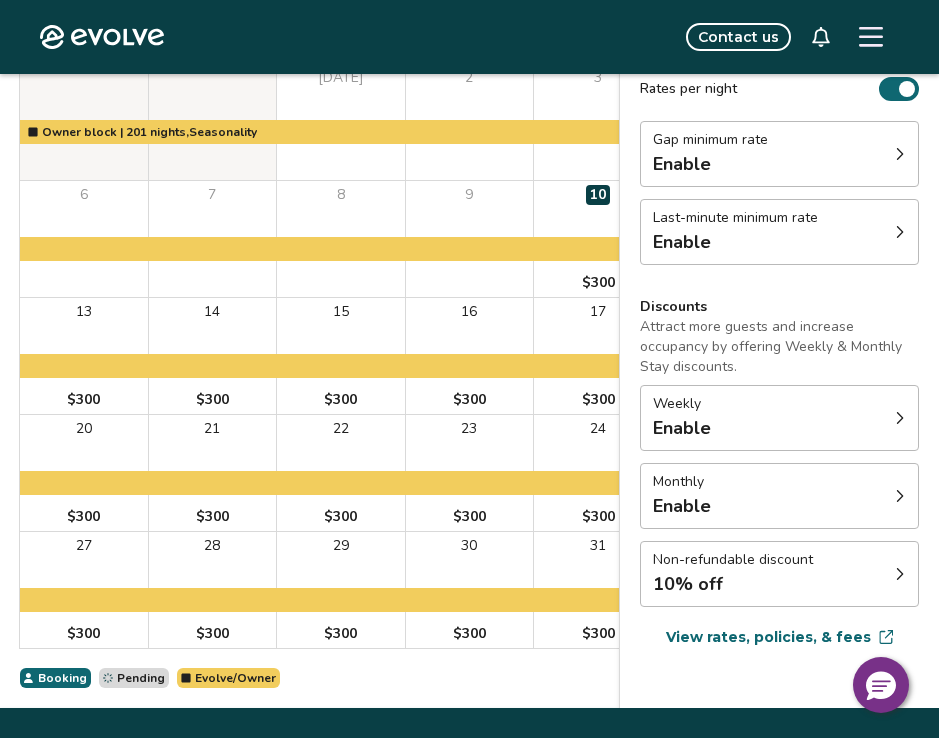 click 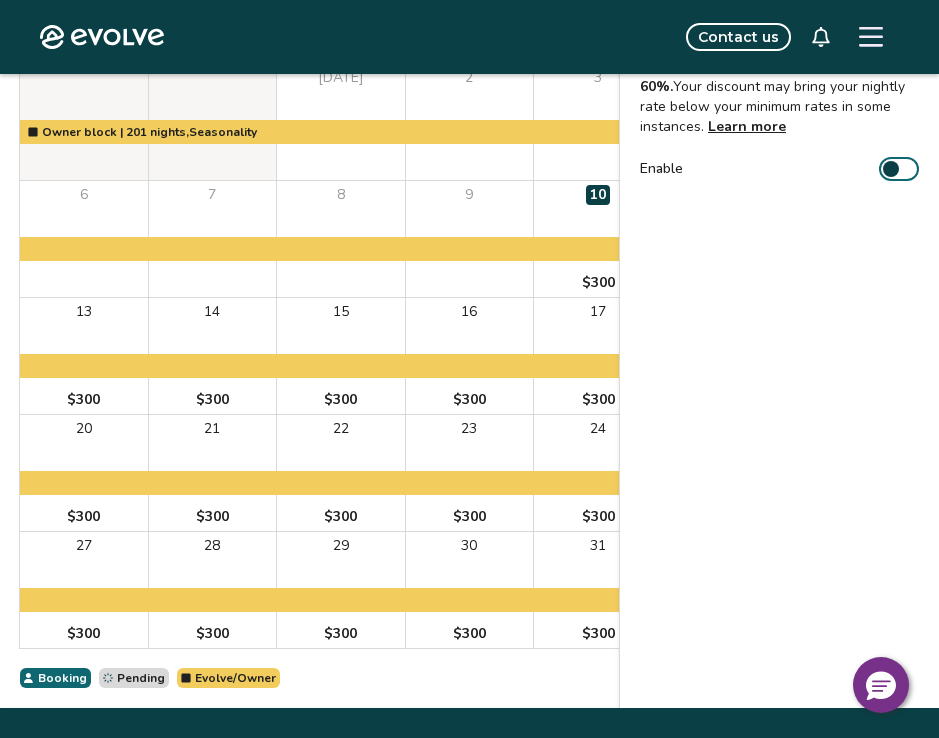 click on "Enable" at bounding box center [899, 169] 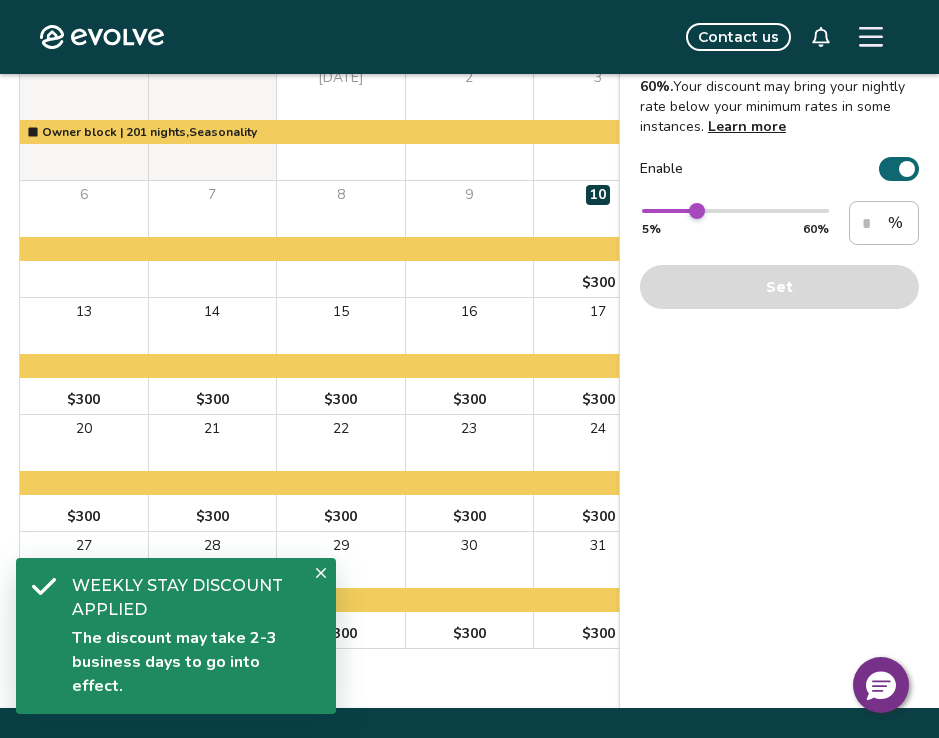 click on "** 5% 60% ** % Set" at bounding box center [779, 255] 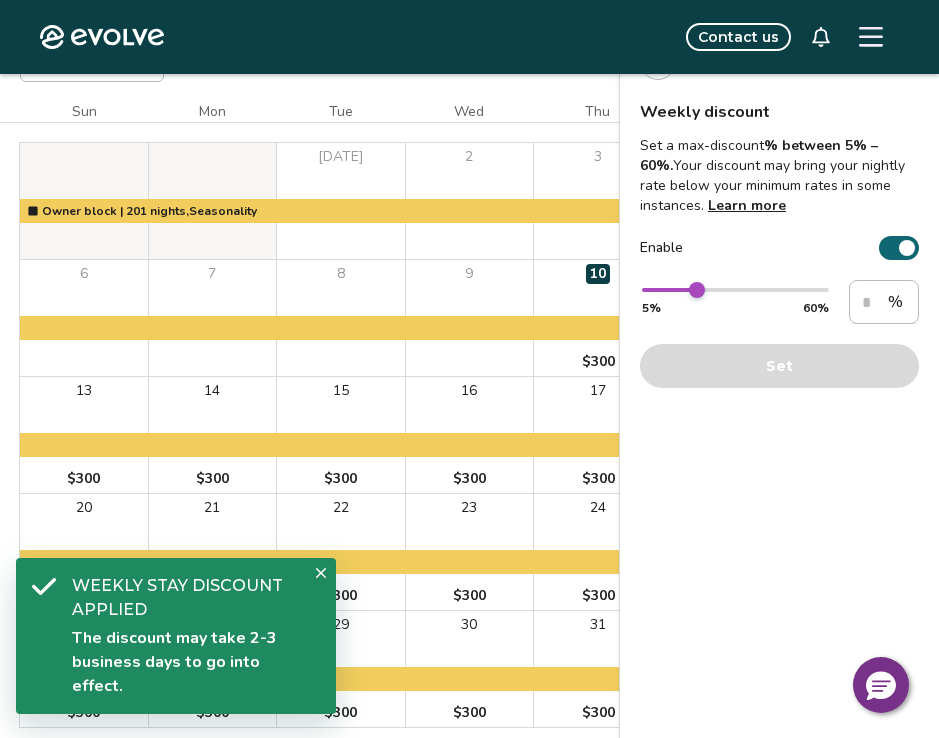 scroll, scrollTop: 141, scrollLeft: 0, axis: vertical 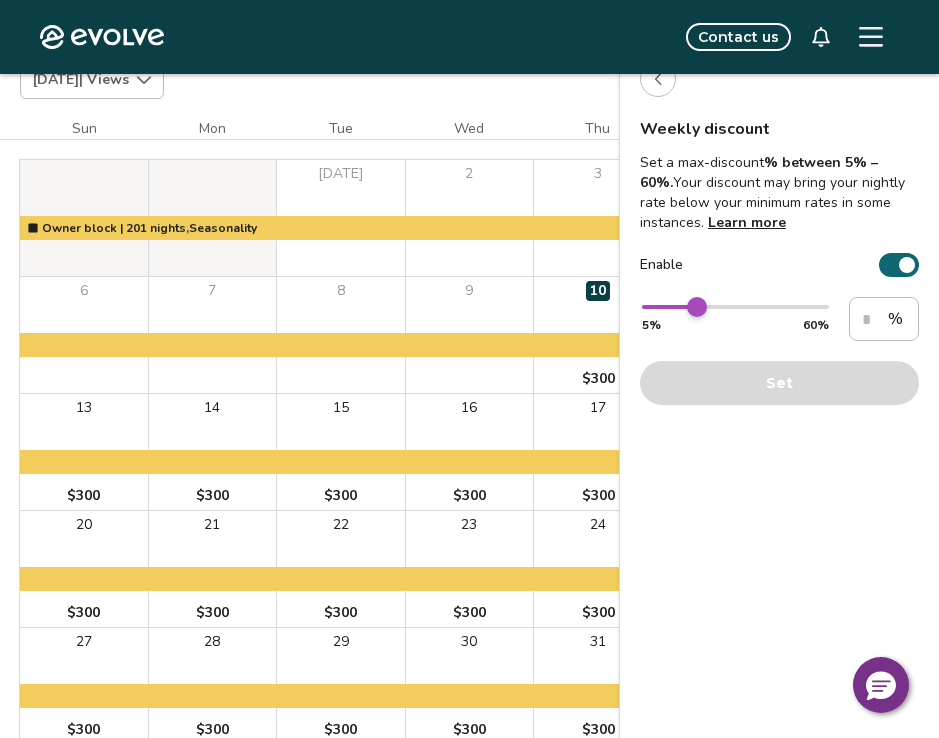 type on "*" 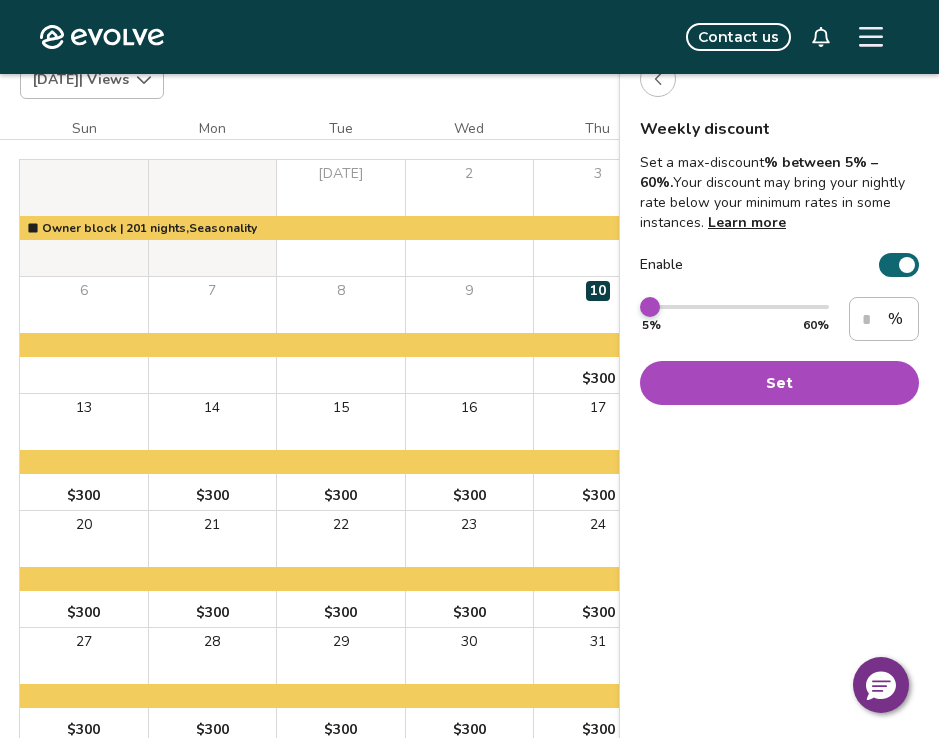 click on "Weekly discount Set a max-discount  % between 5% – 60%.  Your discount may bring your nightly rate below your minimum rates in some instances.   Learn more Enable * 5% 60% * % Set" at bounding box center [779, 422] 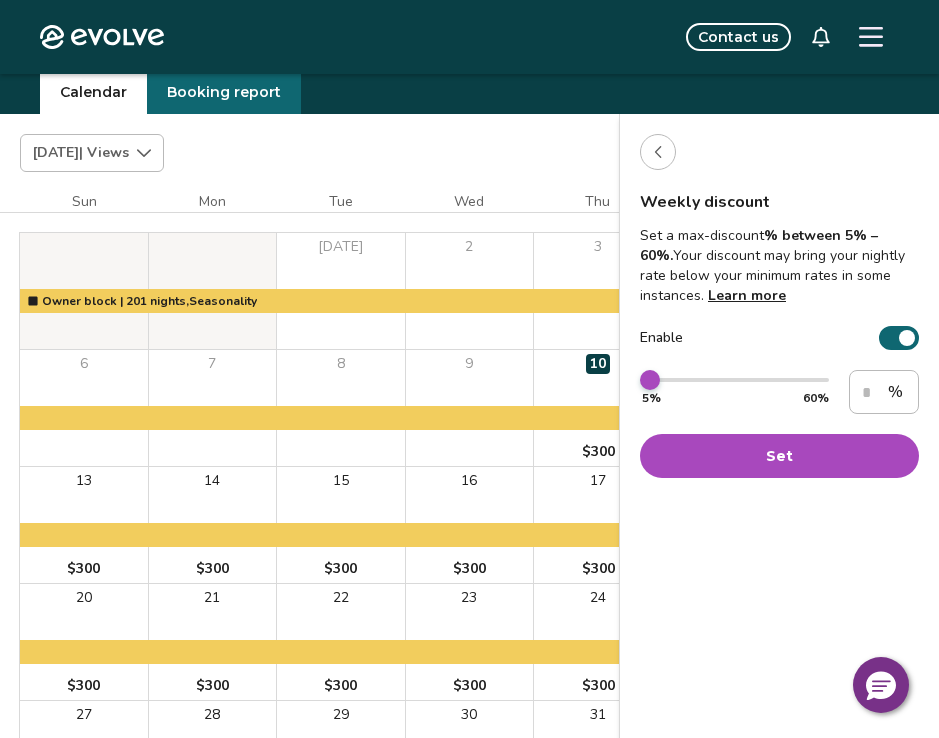 scroll, scrollTop: 59, scrollLeft: 0, axis: vertical 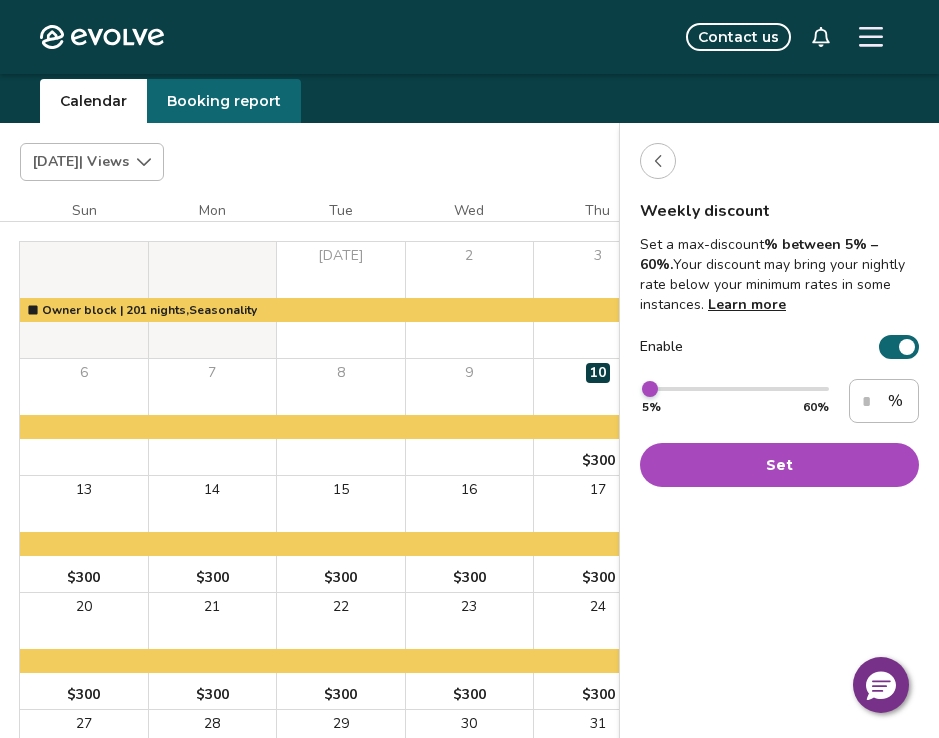 click on "Enable" at bounding box center [899, 347] 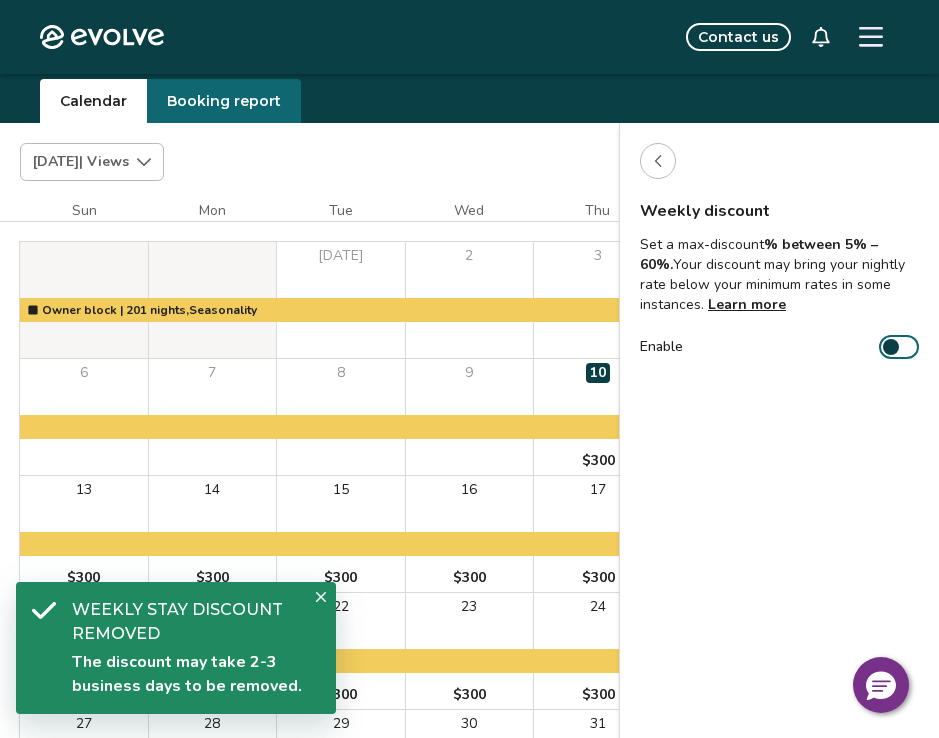 click 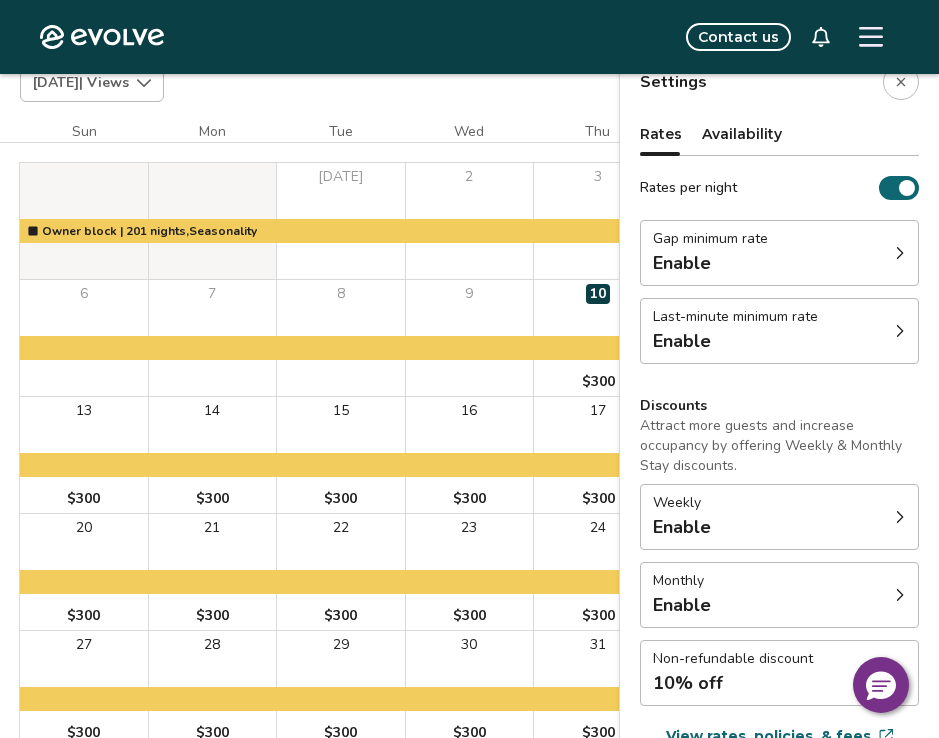 scroll, scrollTop: 120, scrollLeft: 0, axis: vertical 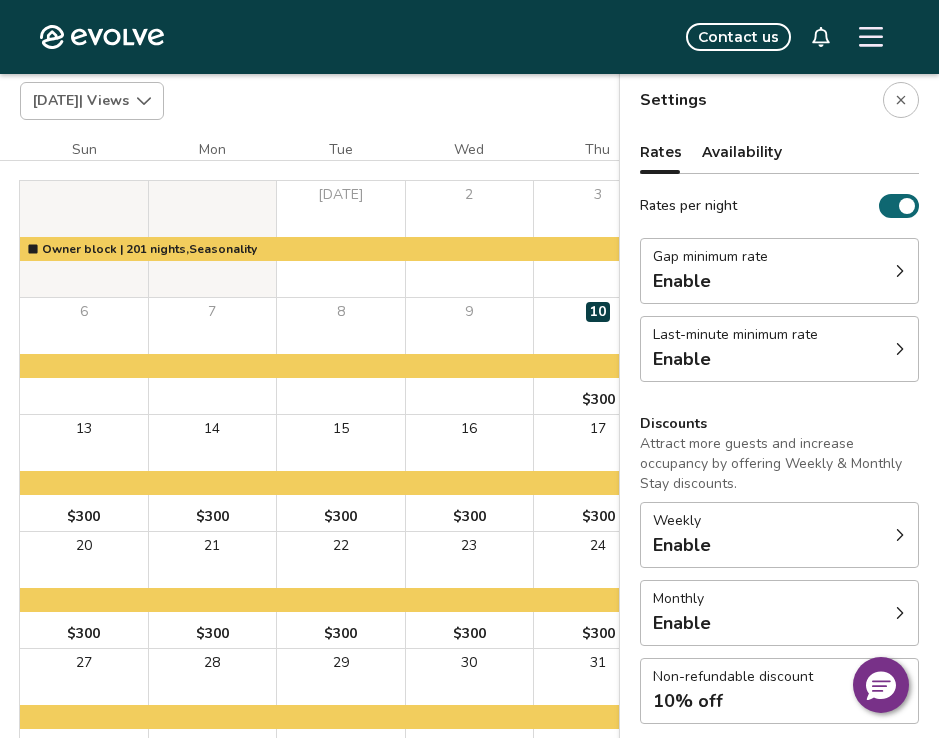 click 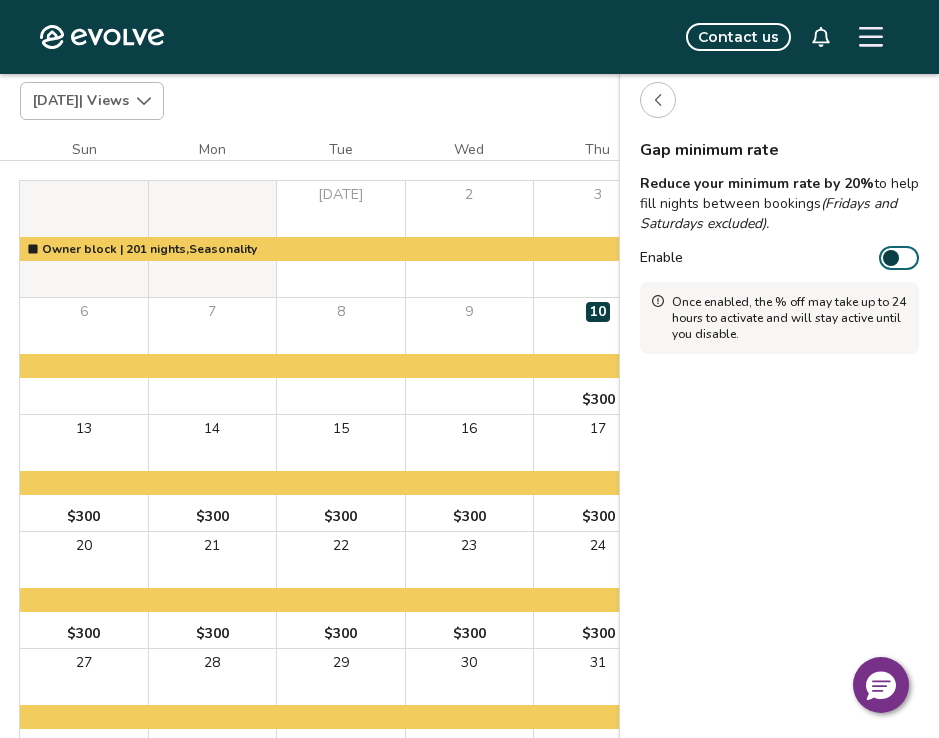 click 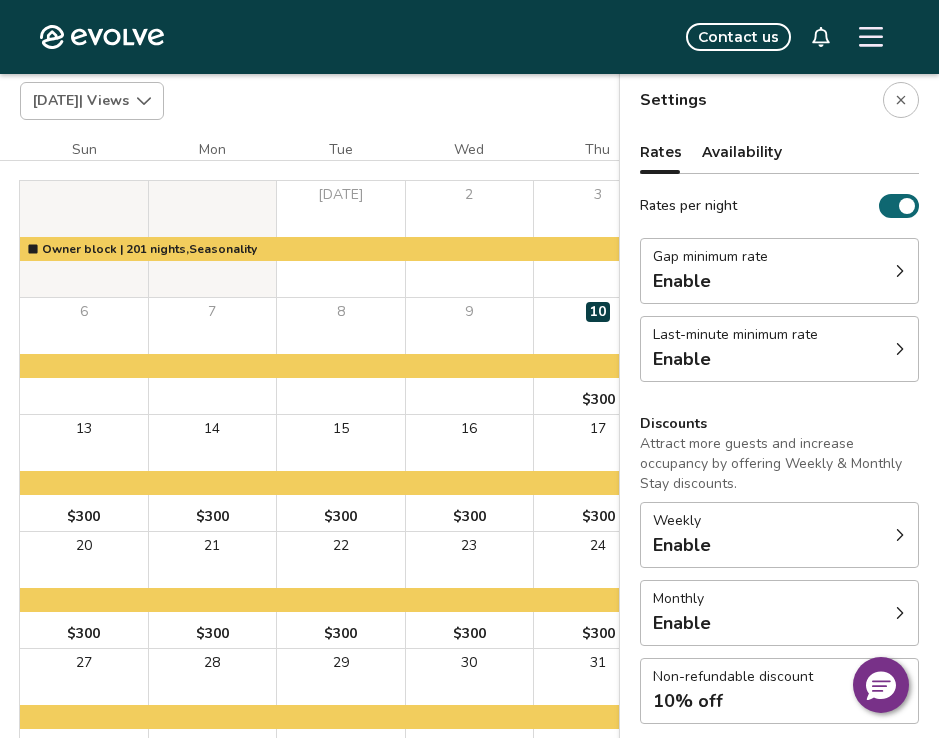 click 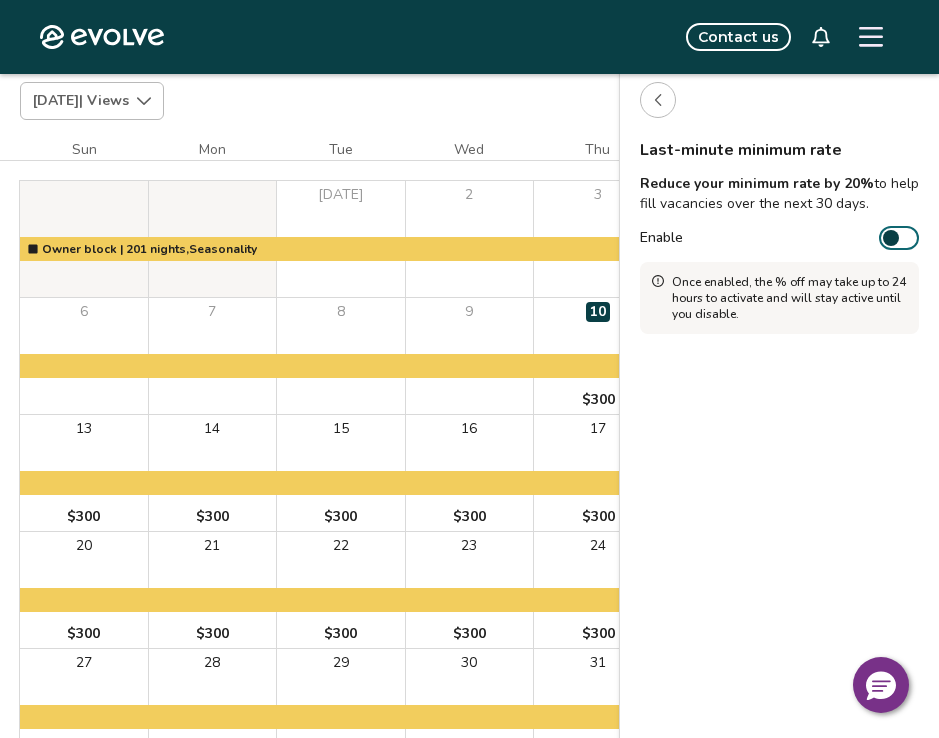 click 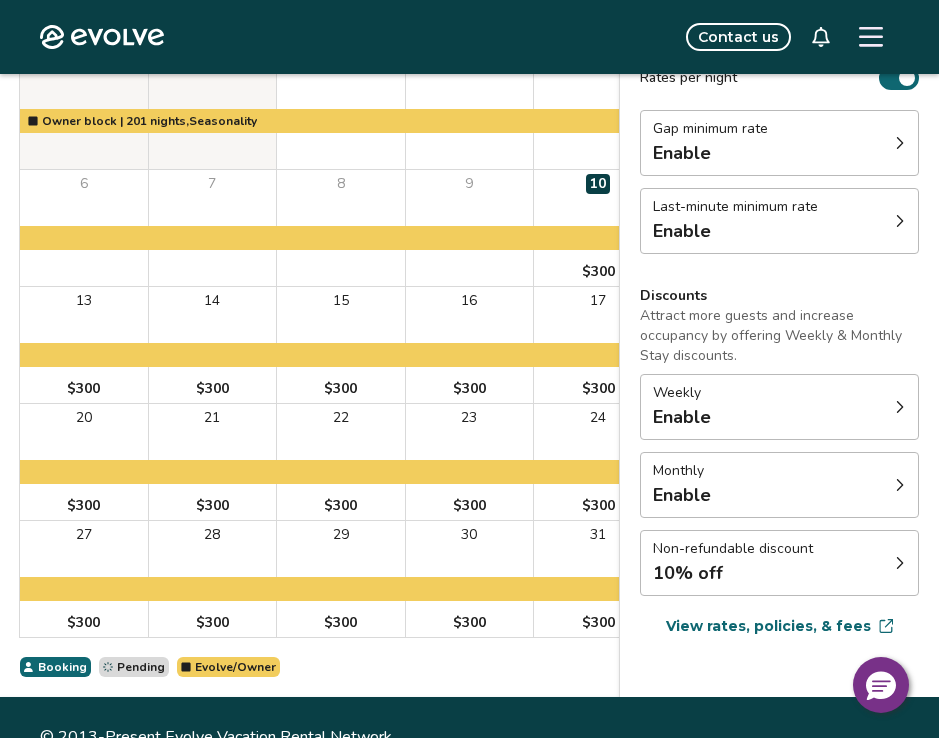 scroll, scrollTop: 251, scrollLeft: 0, axis: vertical 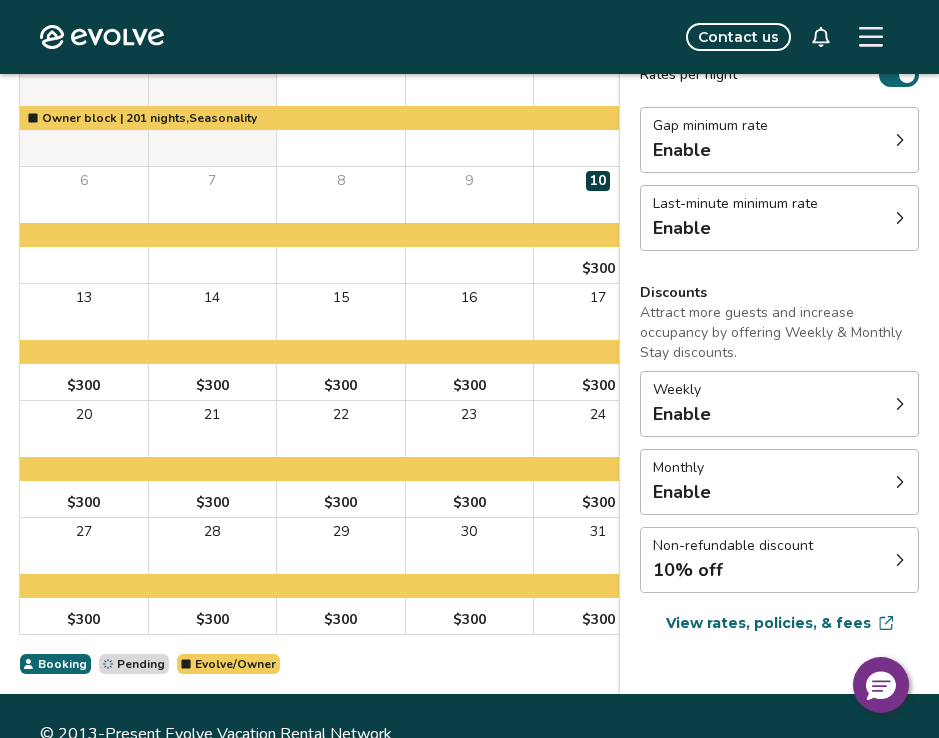 click 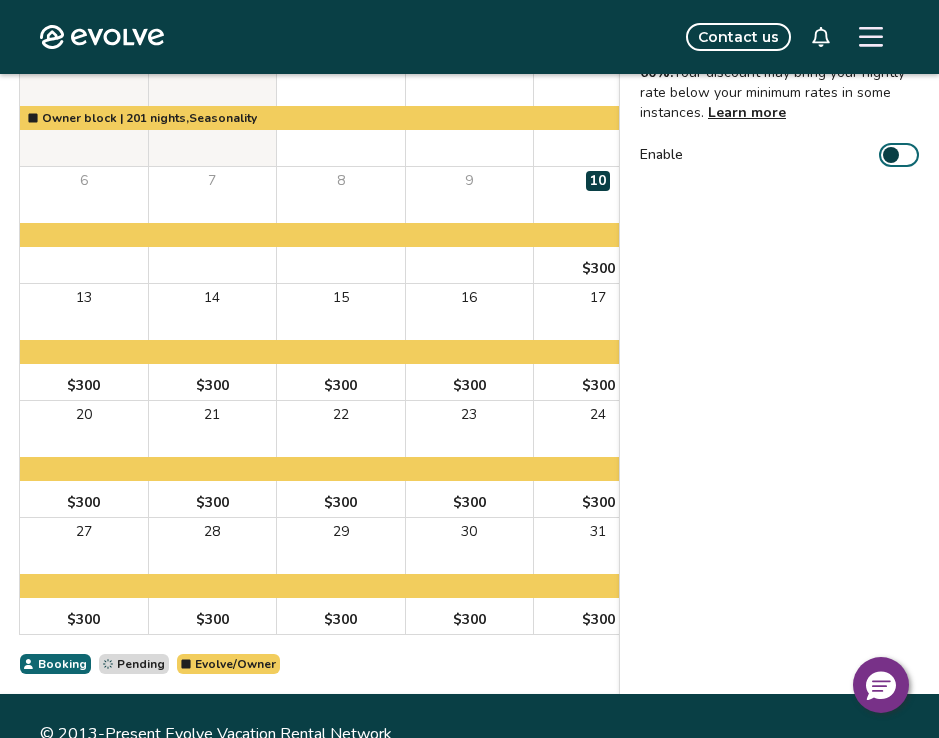 click on "Weekly discount Set a max-discount  % between 5% – 60%.  Your discount may bring your nightly rate below your minimum rates in some instances.   Learn more Enable" at bounding box center [779, 312] 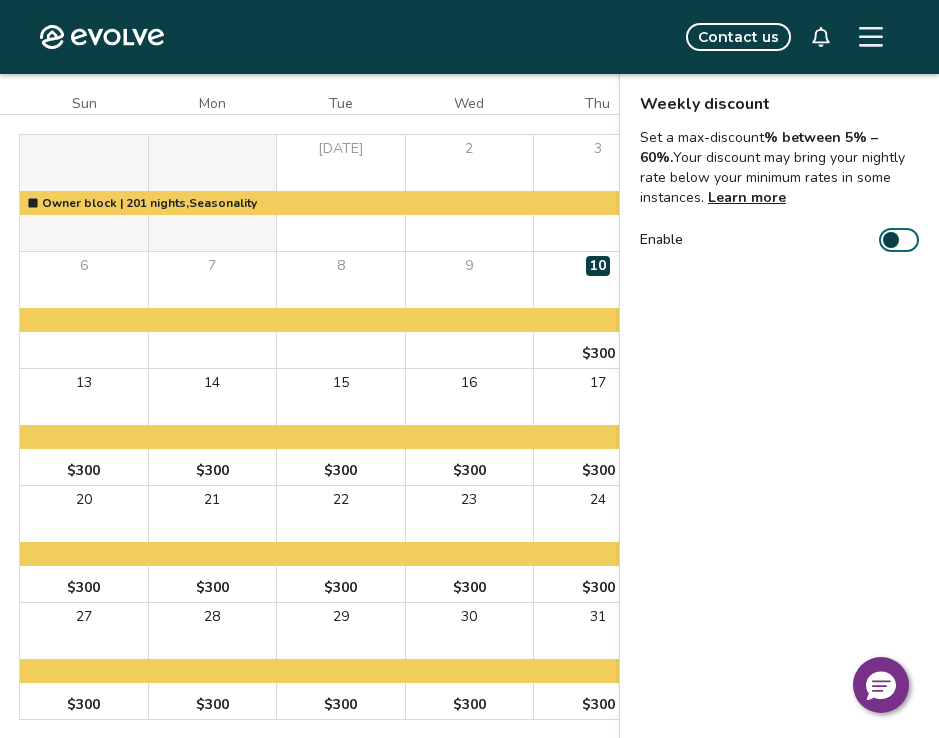scroll, scrollTop: 311, scrollLeft: 0, axis: vertical 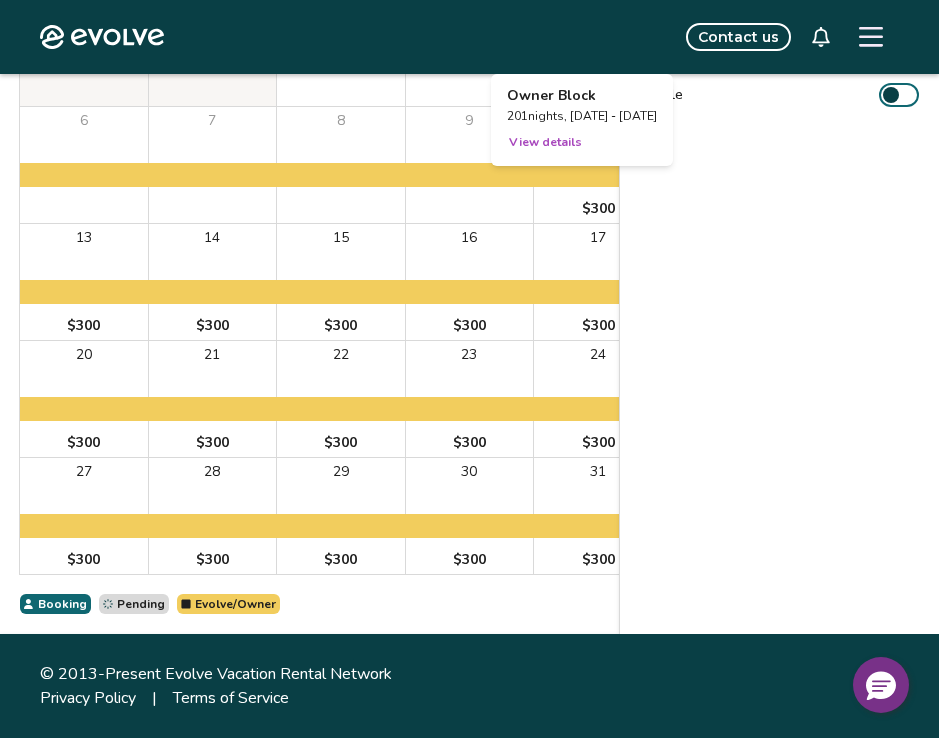 click on "Weekly discount Set a max-discount  % between 5% – 60%.  Your discount may bring your nightly rate below your minimum rates in some instances.   Learn more Enable" at bounding box center (779, 252) 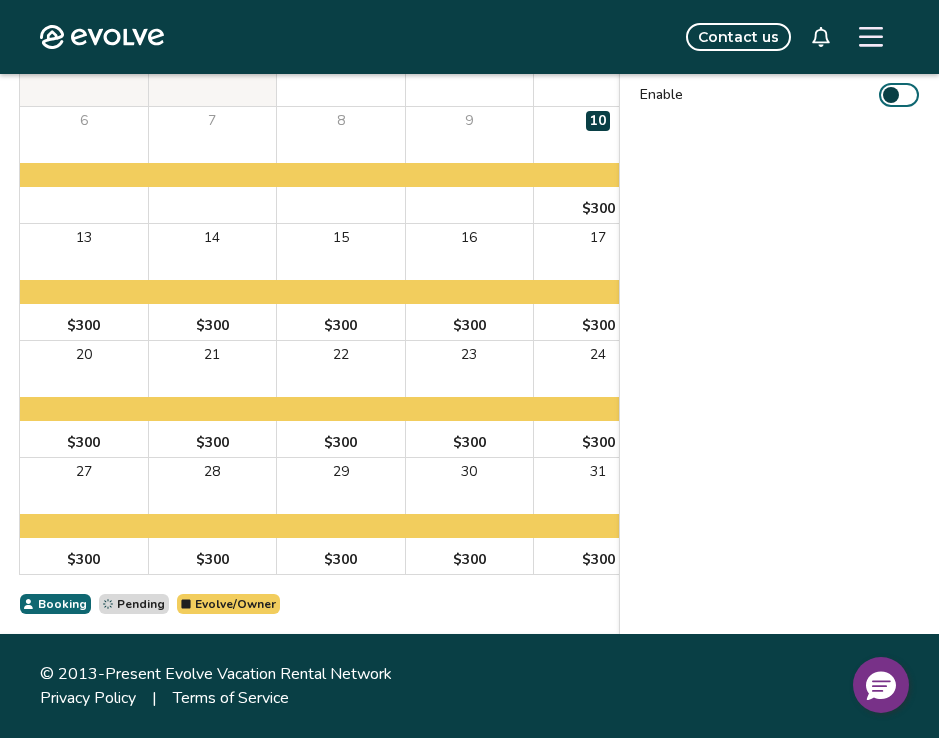 click on "Contact us" at bounding box center (543, 37) 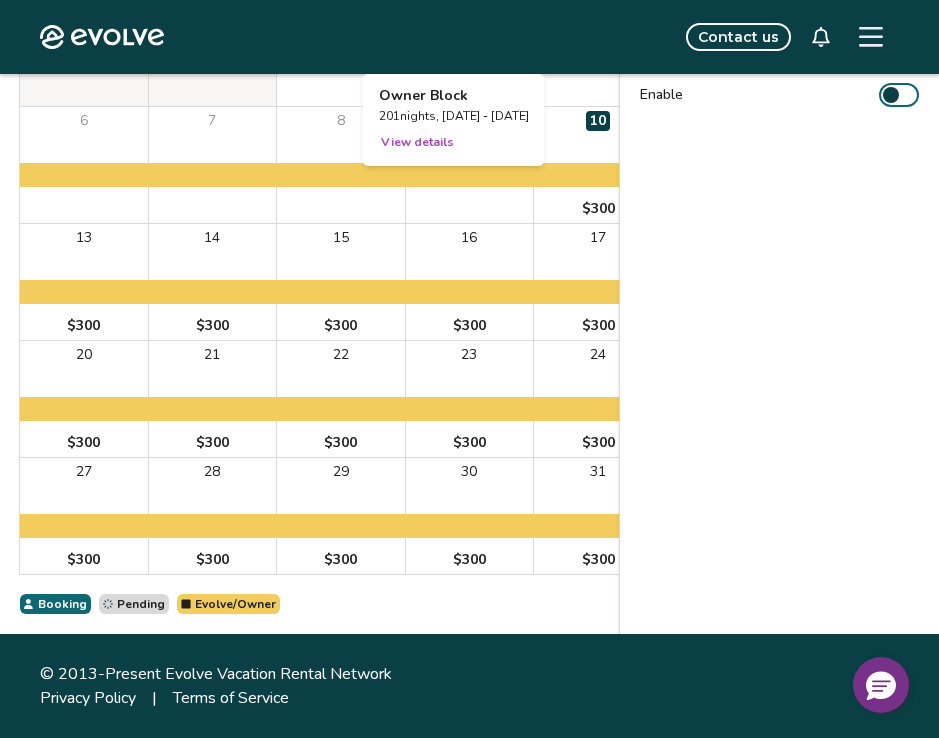 click on "201  nights,   May 3 - Nov 20, 2025" at bounding box center [454, 116] 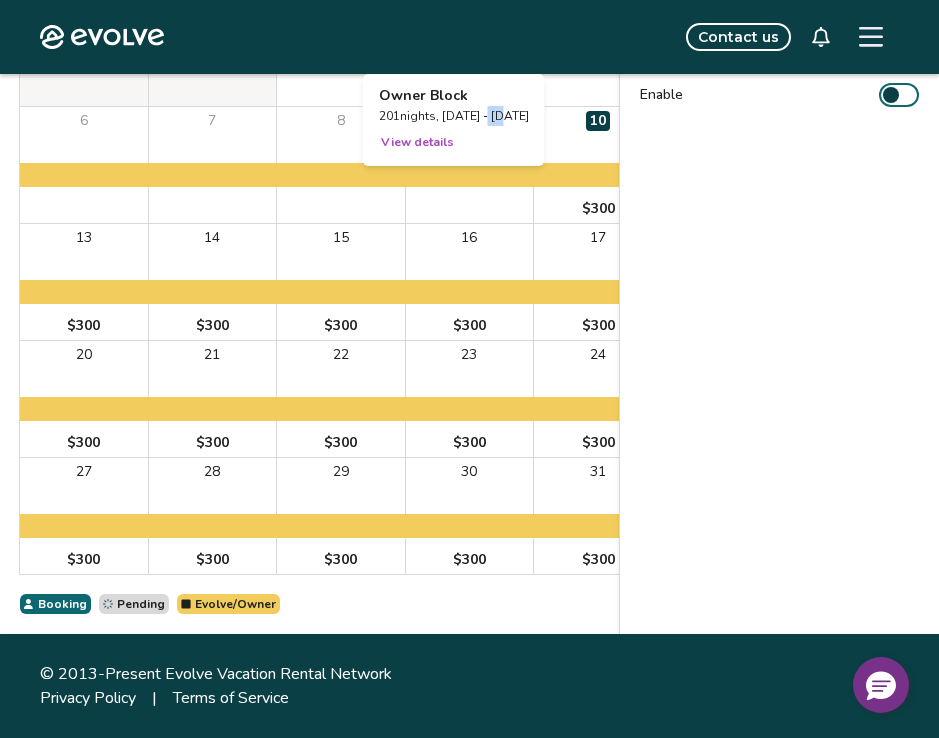 click on "201  nights,   May 3 - Nov 20, 2025" at bounding box center (454, 116) 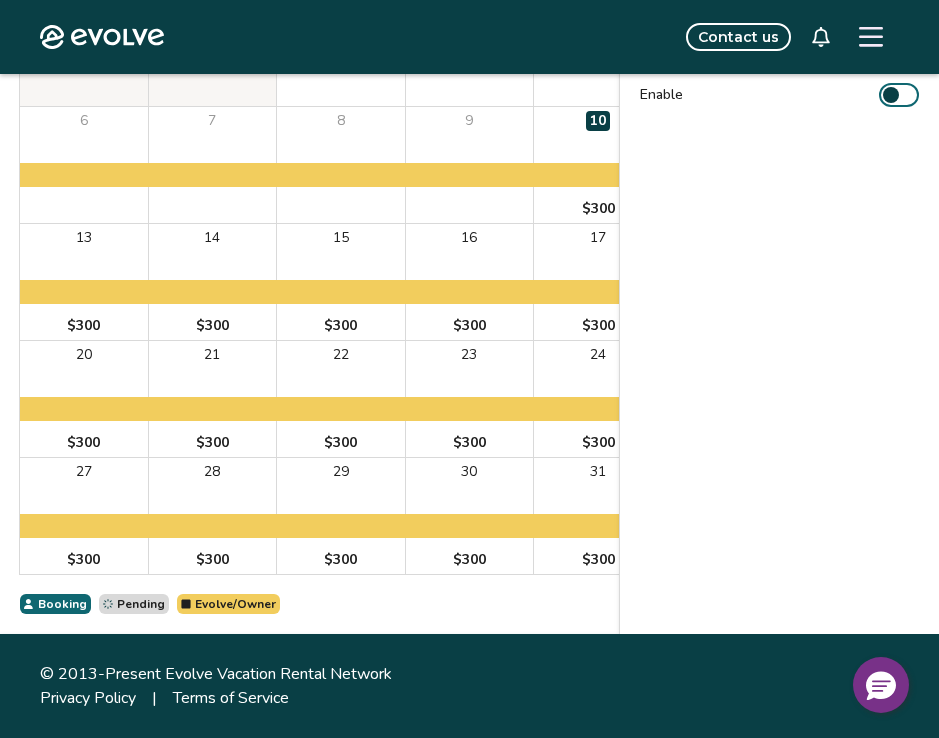 click on "Weekly discount Set a max-discount  % between 5% – 60%.  Your discount may bring your nightly rate below your minimum rates in some instances.   Learn more Enable" at bounding box center (779, 252) 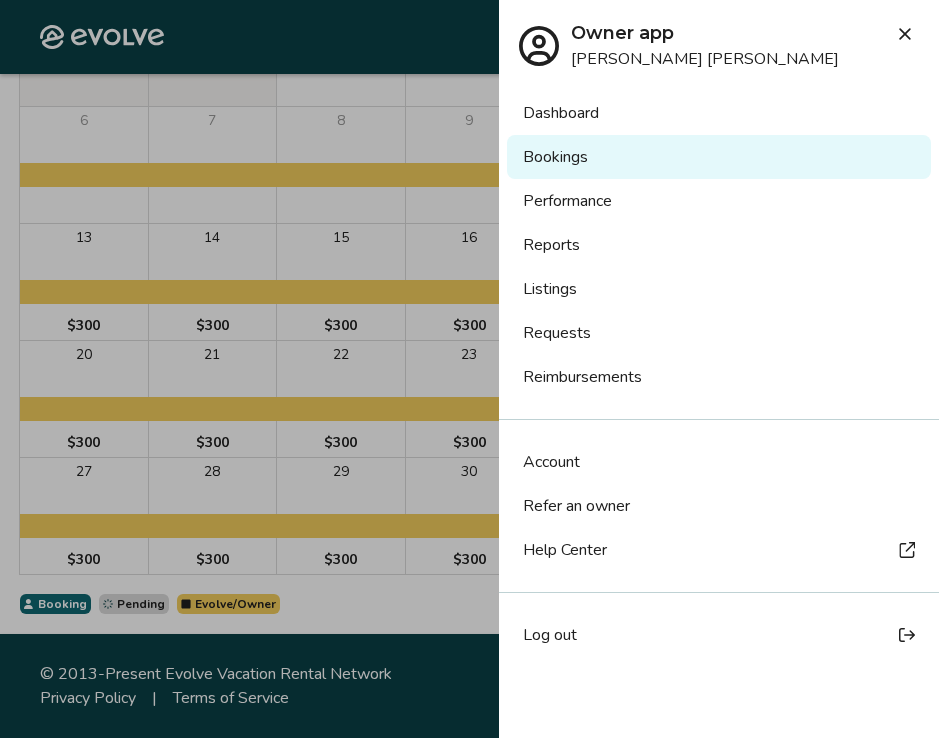 click 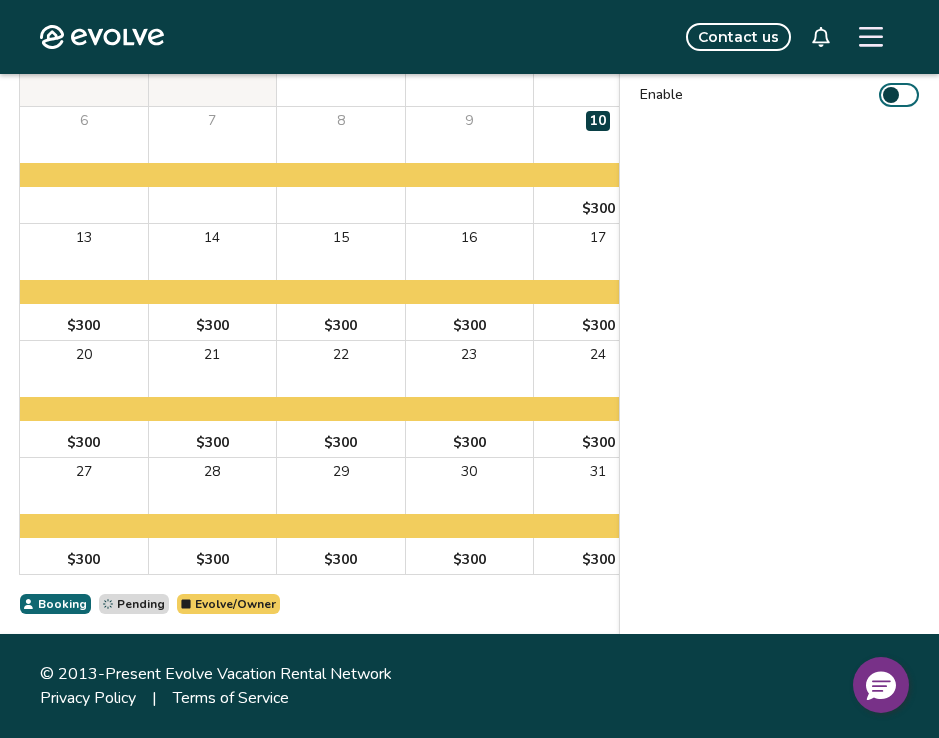click on "© 2013-Present Evolve Vacation Rental Network" at bounding box center [469, 674] 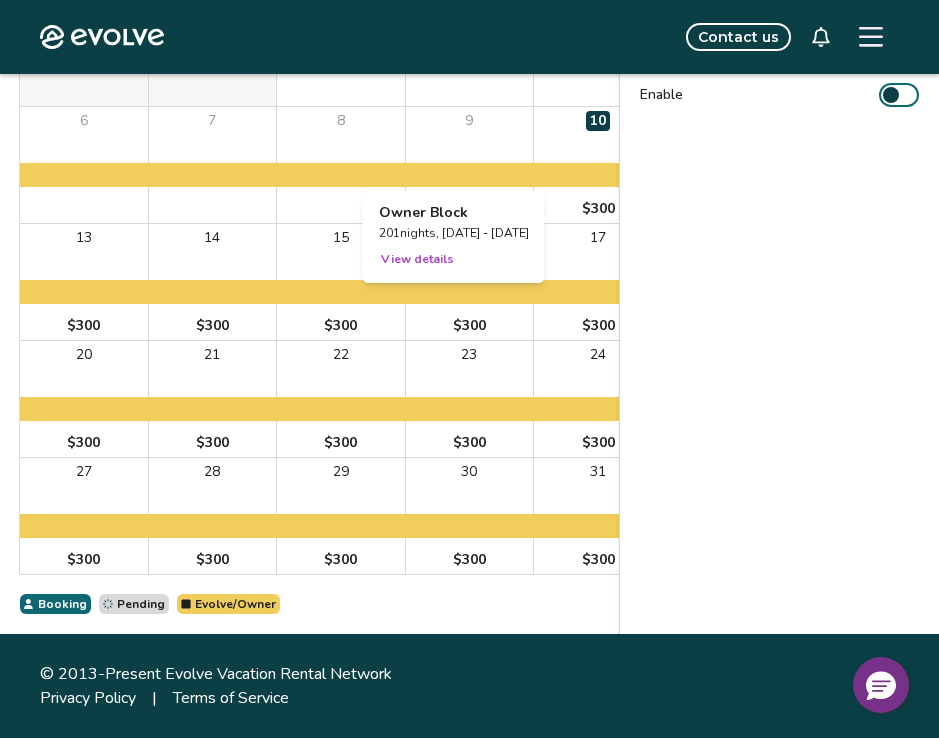 click on "Owner Block" at bounding box center (454, 213) 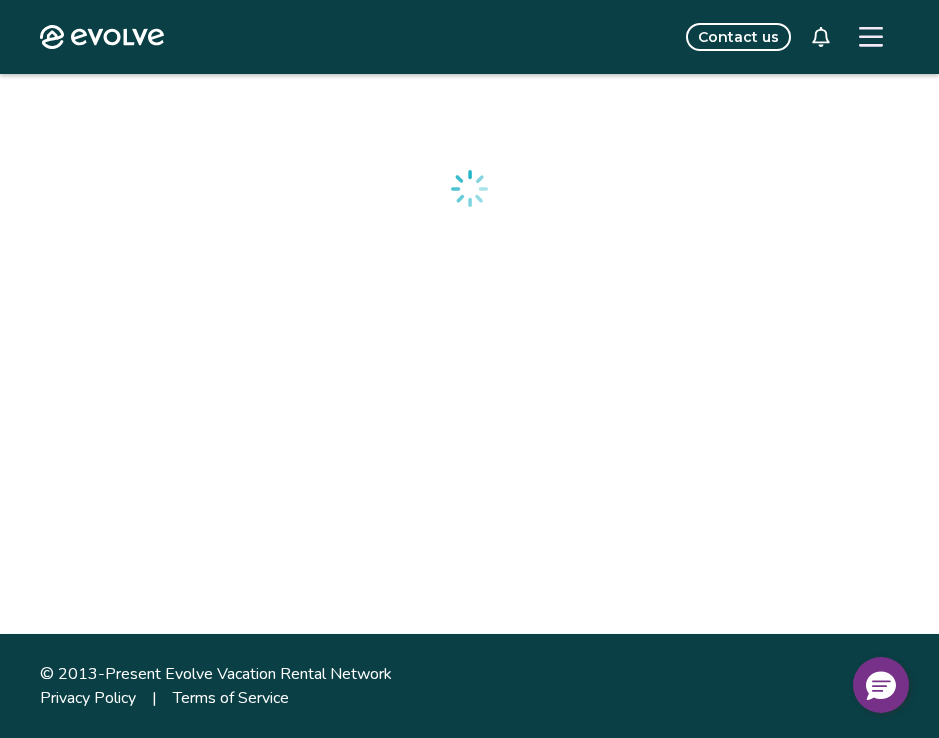 scroll, scrollTop: 0, scrollLeft: 0, axis: both 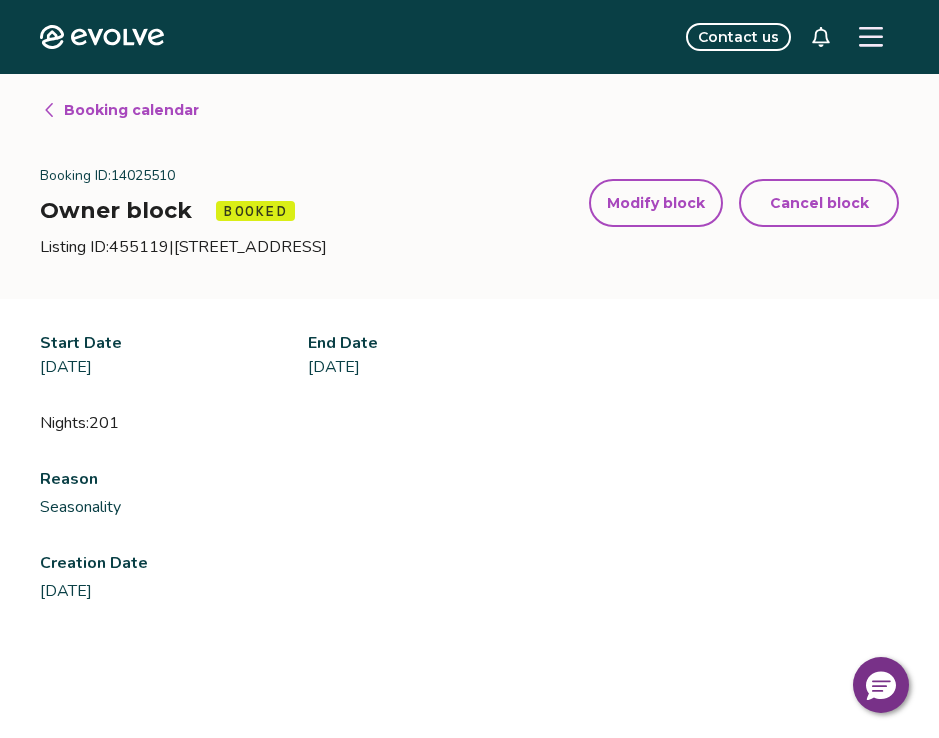 click 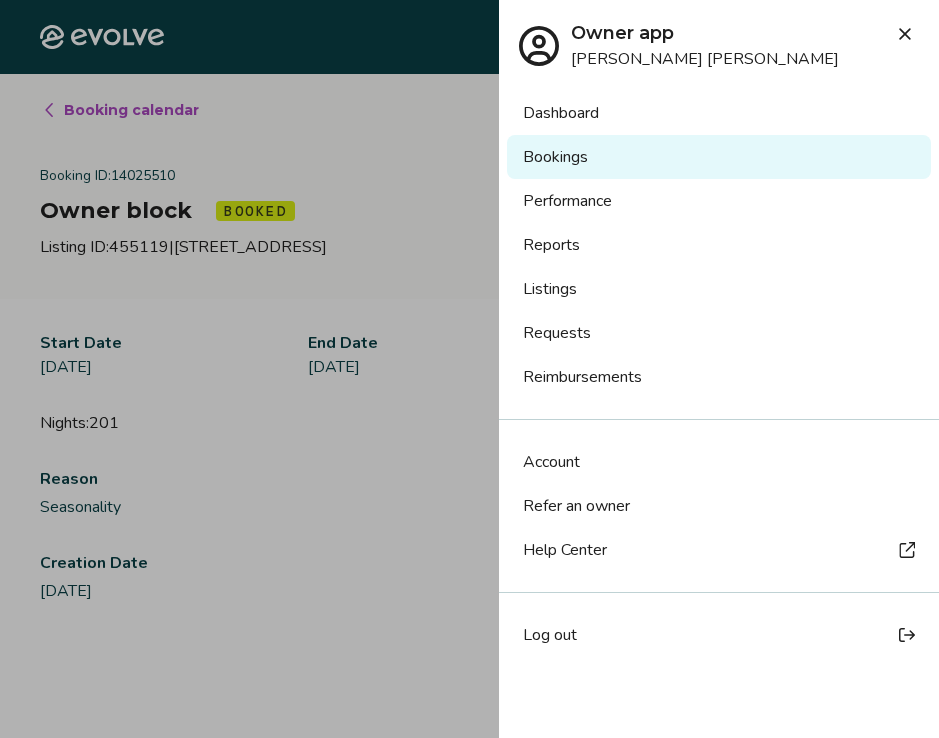 click on "Owner app Lynne   Tedesco" at bounding box center [719, 35] 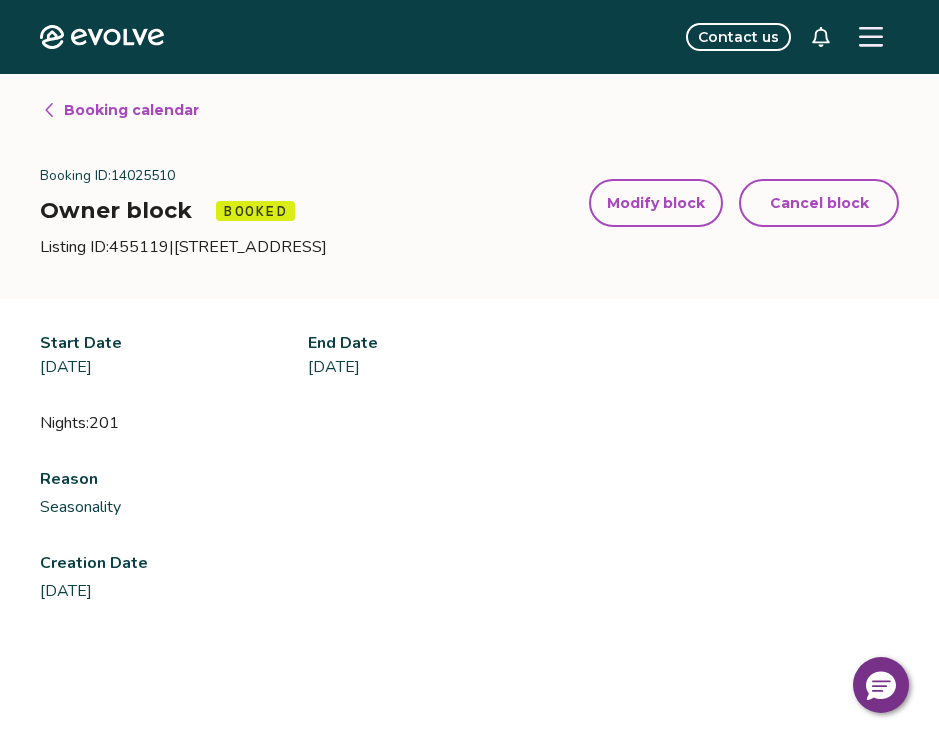 scroll, scrollTop: 311, scrollLeft: 0, axis: vertical 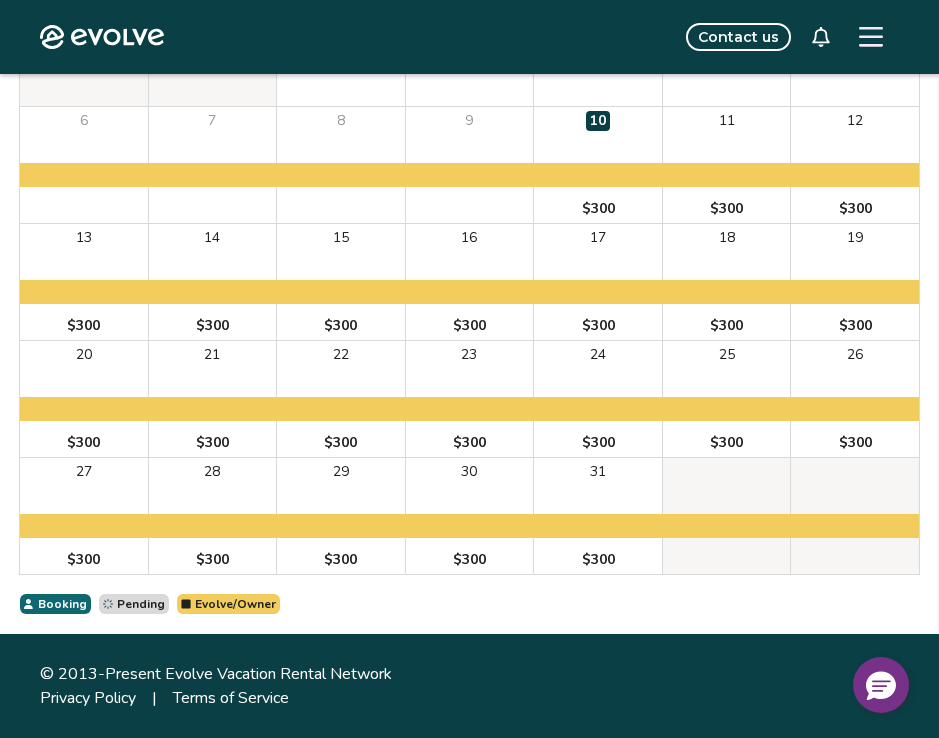 click 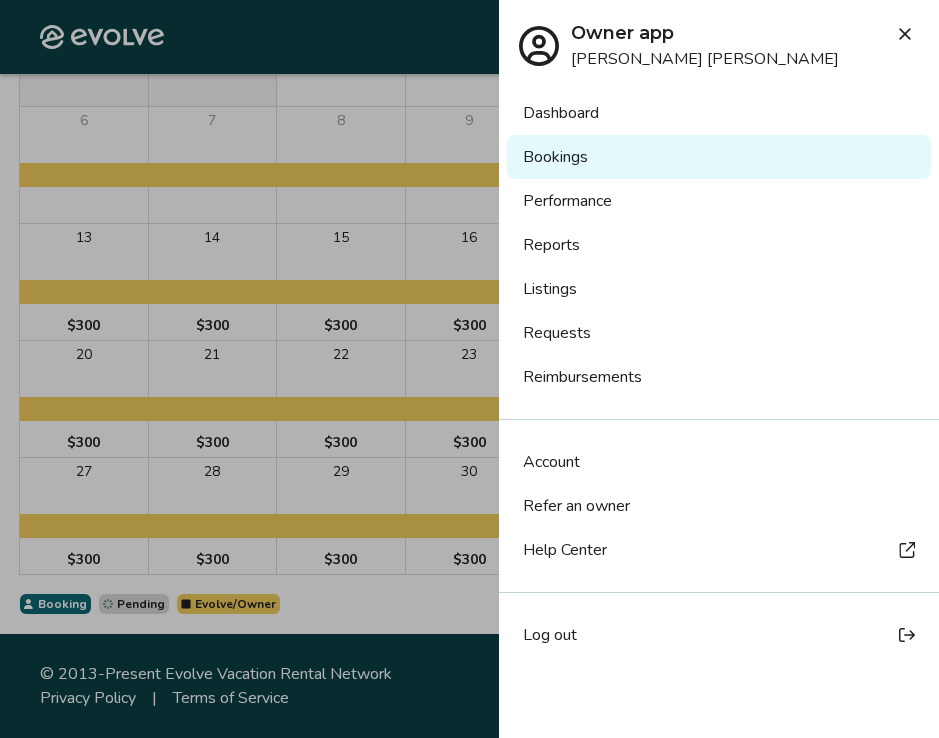 click on "Dashboard" at bounding box center [719, 113] 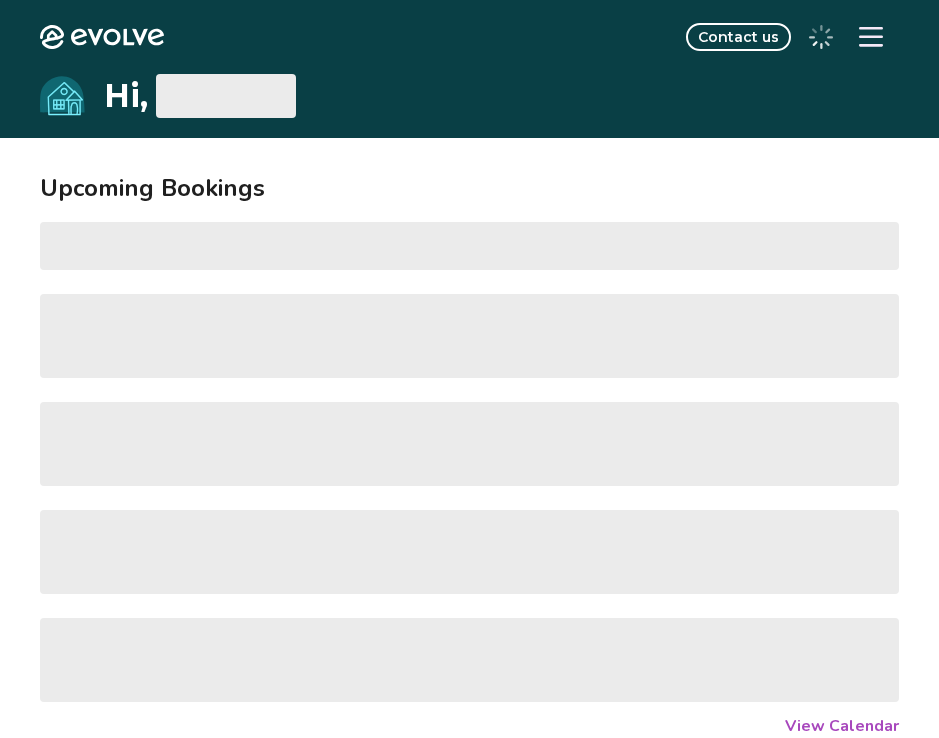 scroll, scrollTop: 0, scrollLeft: 0, axis: both 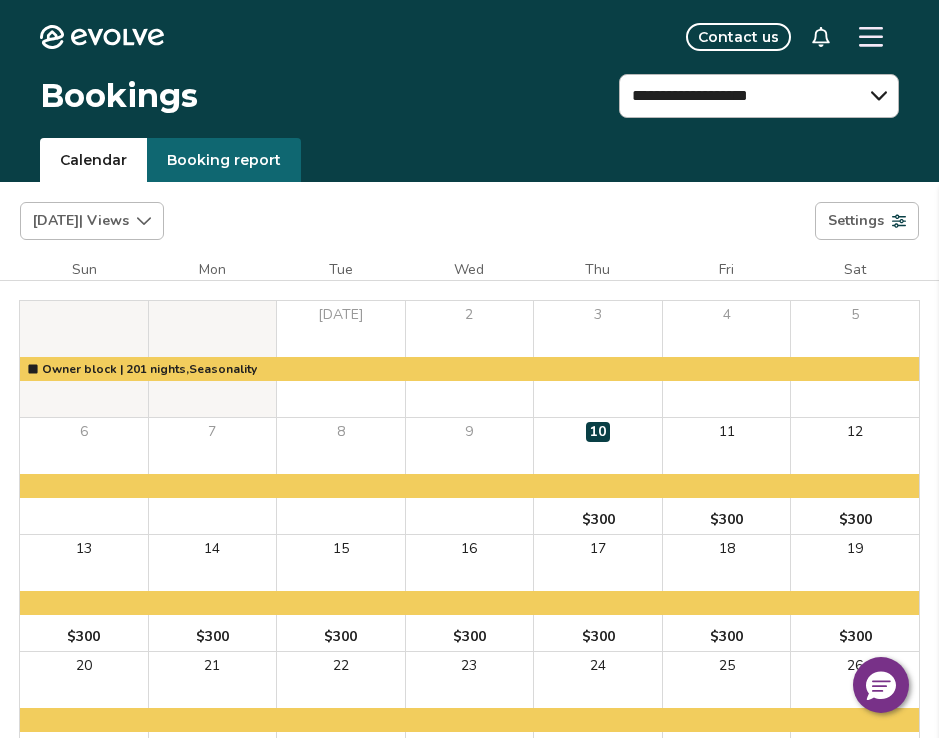 click 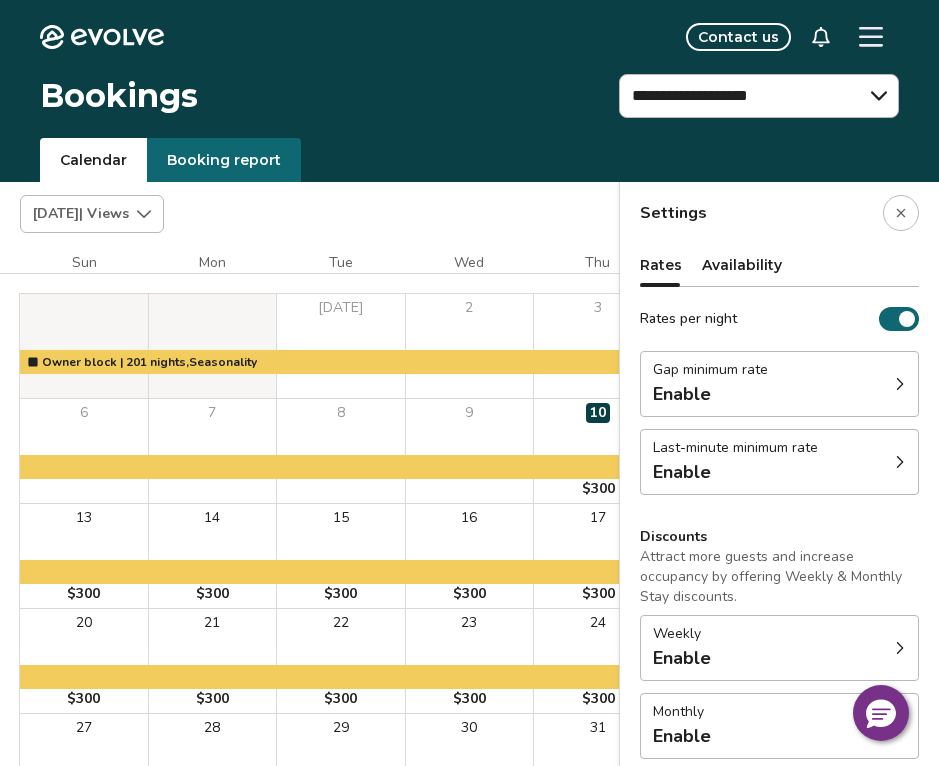 scroll, scrollTop: 7, scrollLeft: 0, axis: vertical 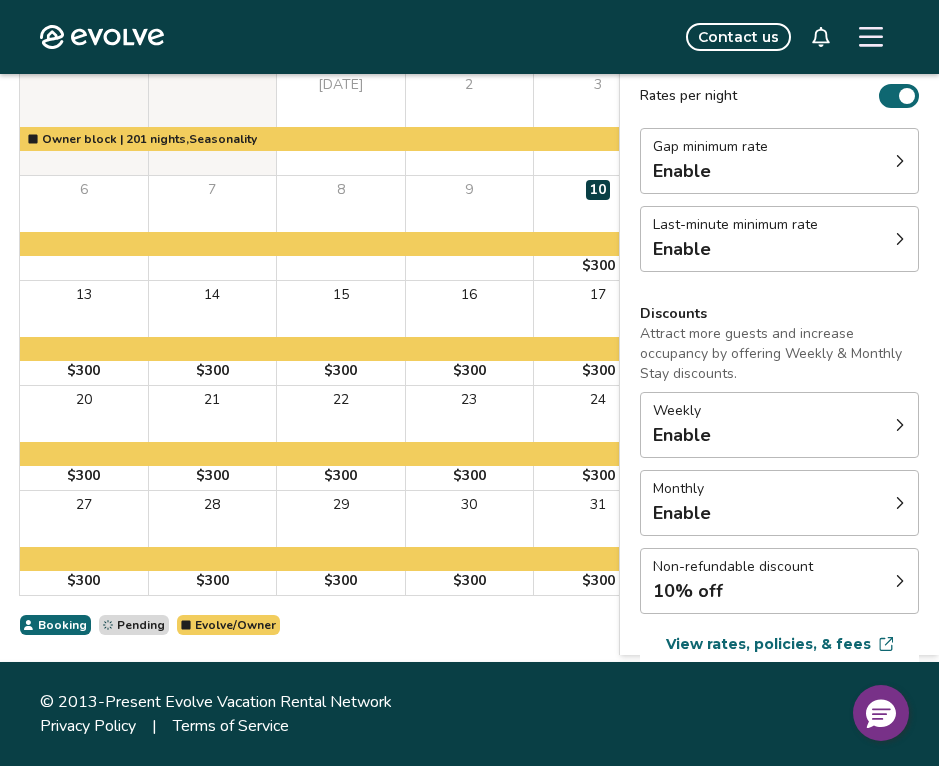click 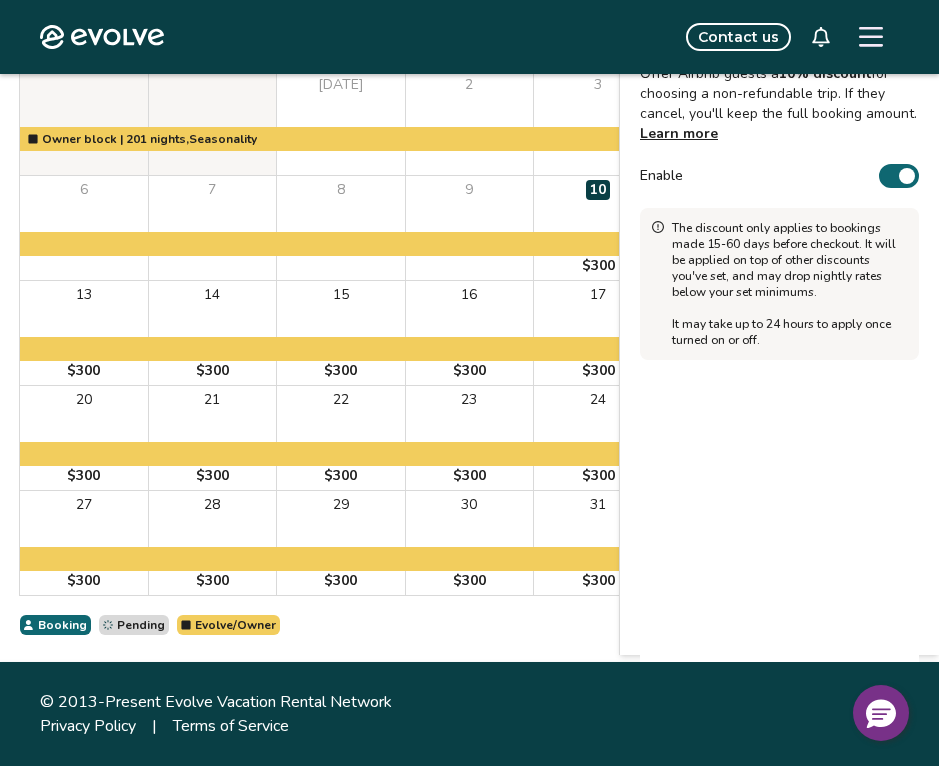 click on "Enable" at bounding box center [899, 176] 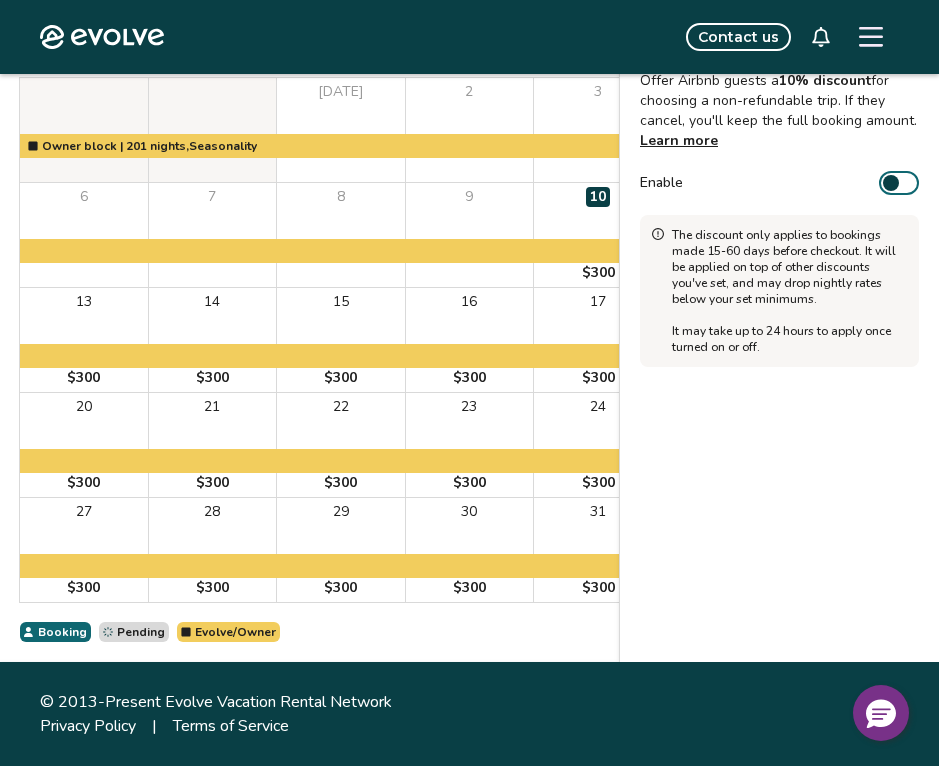 scroll, scrollTop: 0, scrollLeft: 0, axis: both 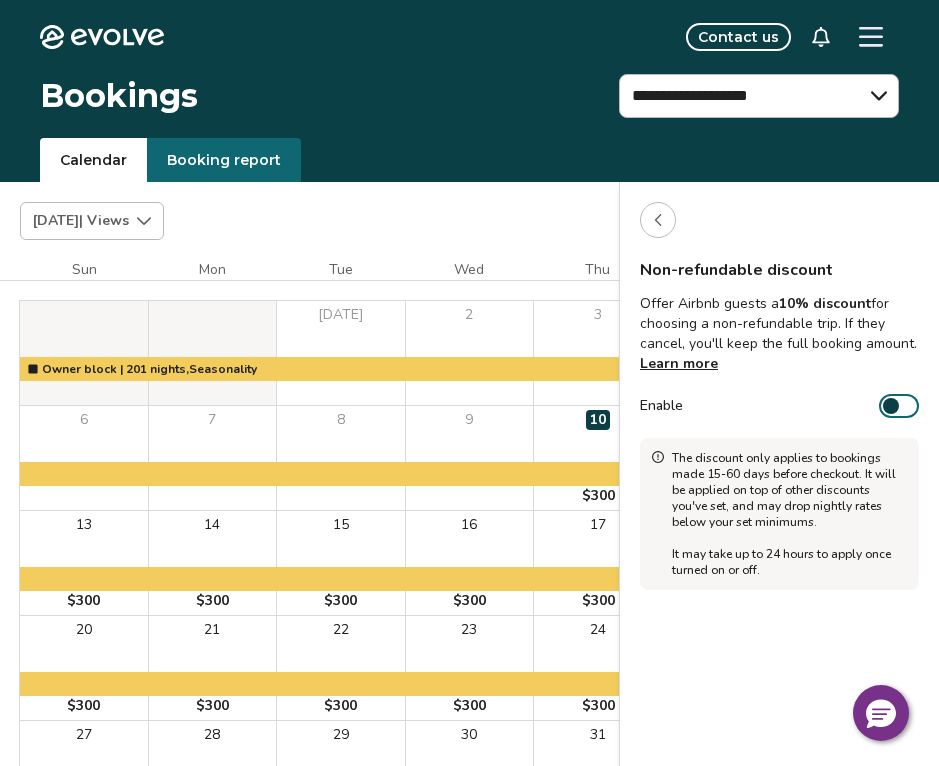 click 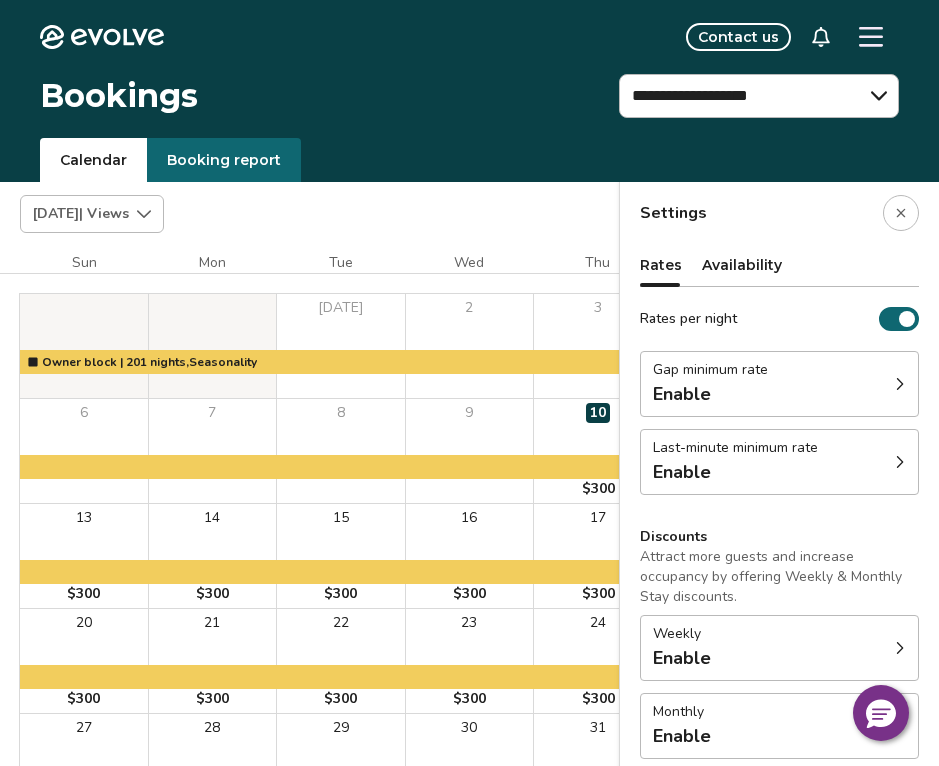 scroll, scrollTop: 8, scrollLeft: 0, axis: vertical 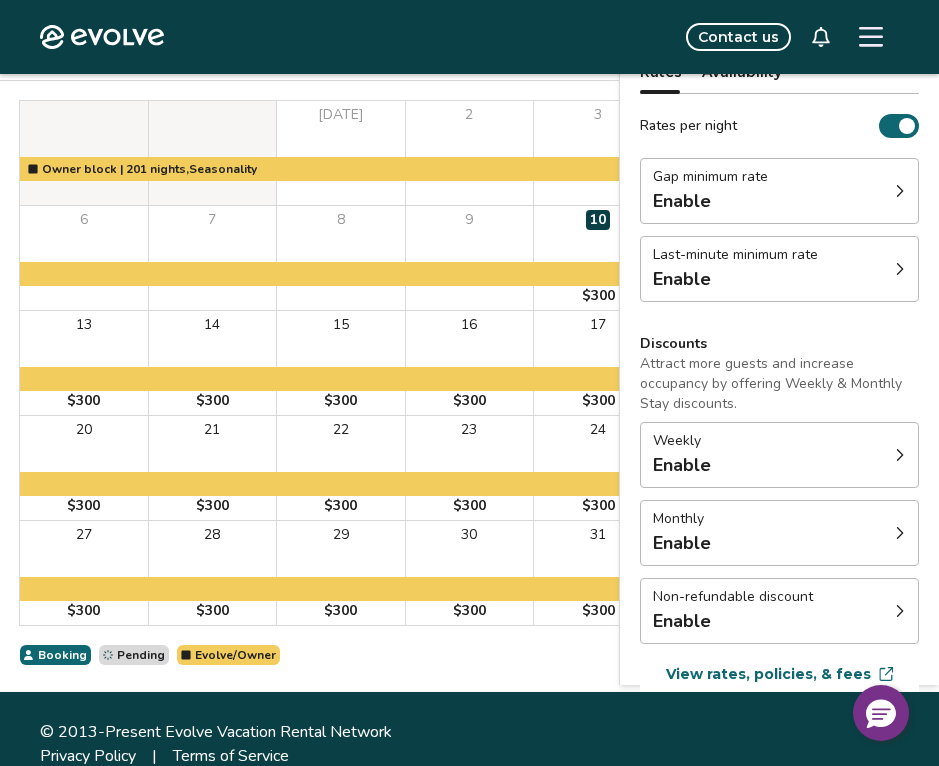 click at bounding box center [900, 611] 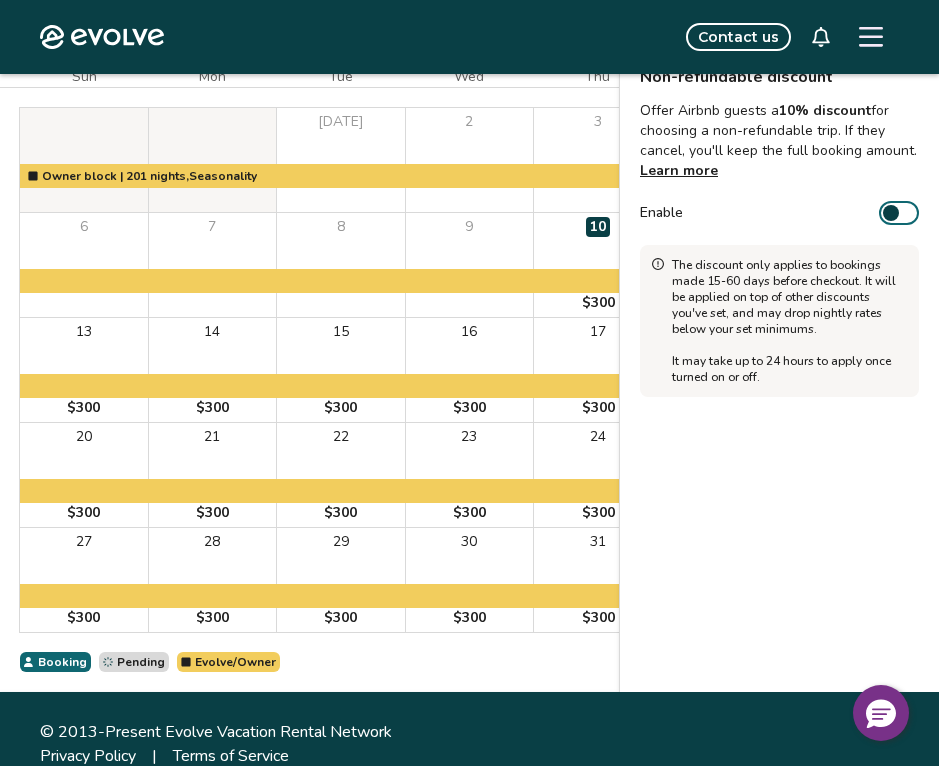 scroll, scrollTop: -1, scrollLeft: 0, axis: vertical 